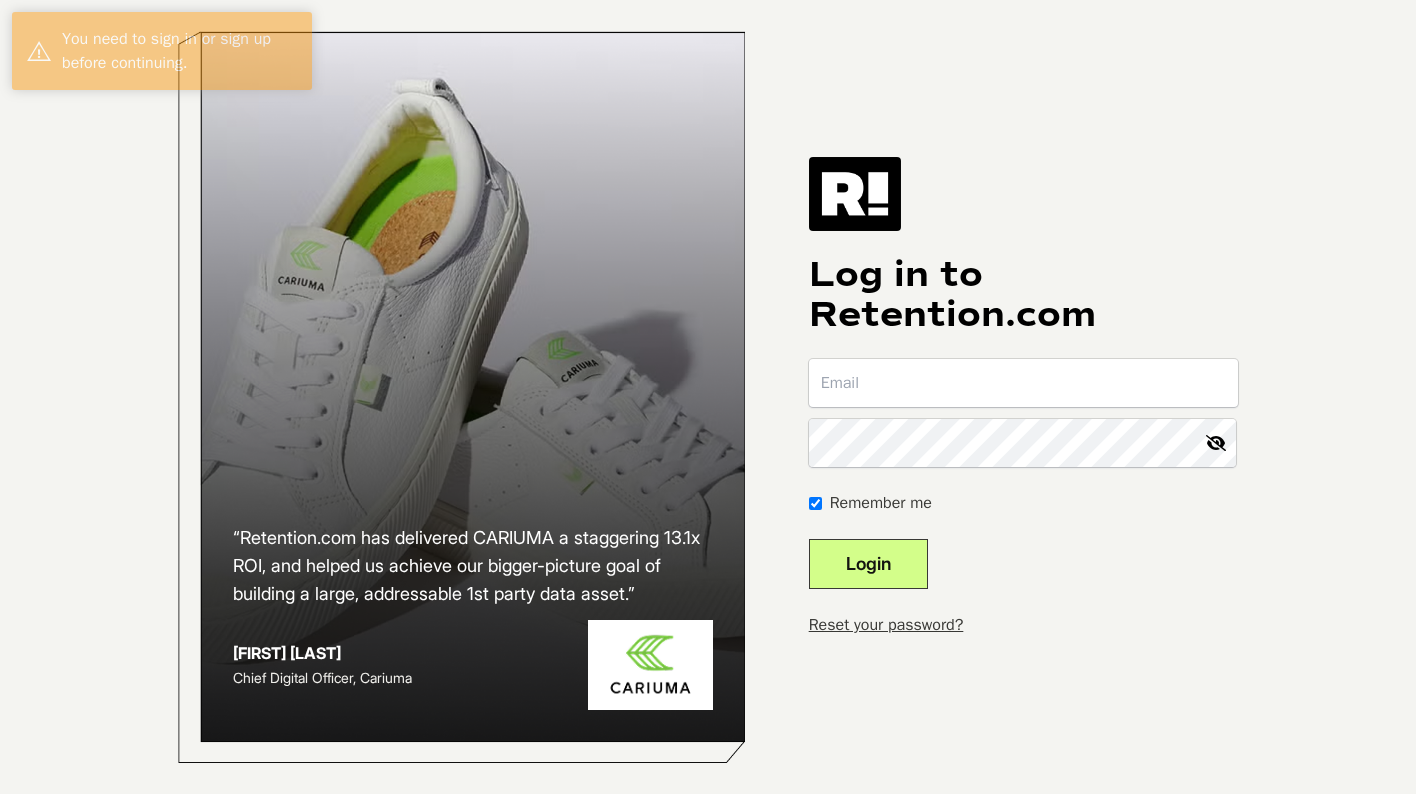 scroll, scrollTop: 0, scrollLeft: 0, axis: both 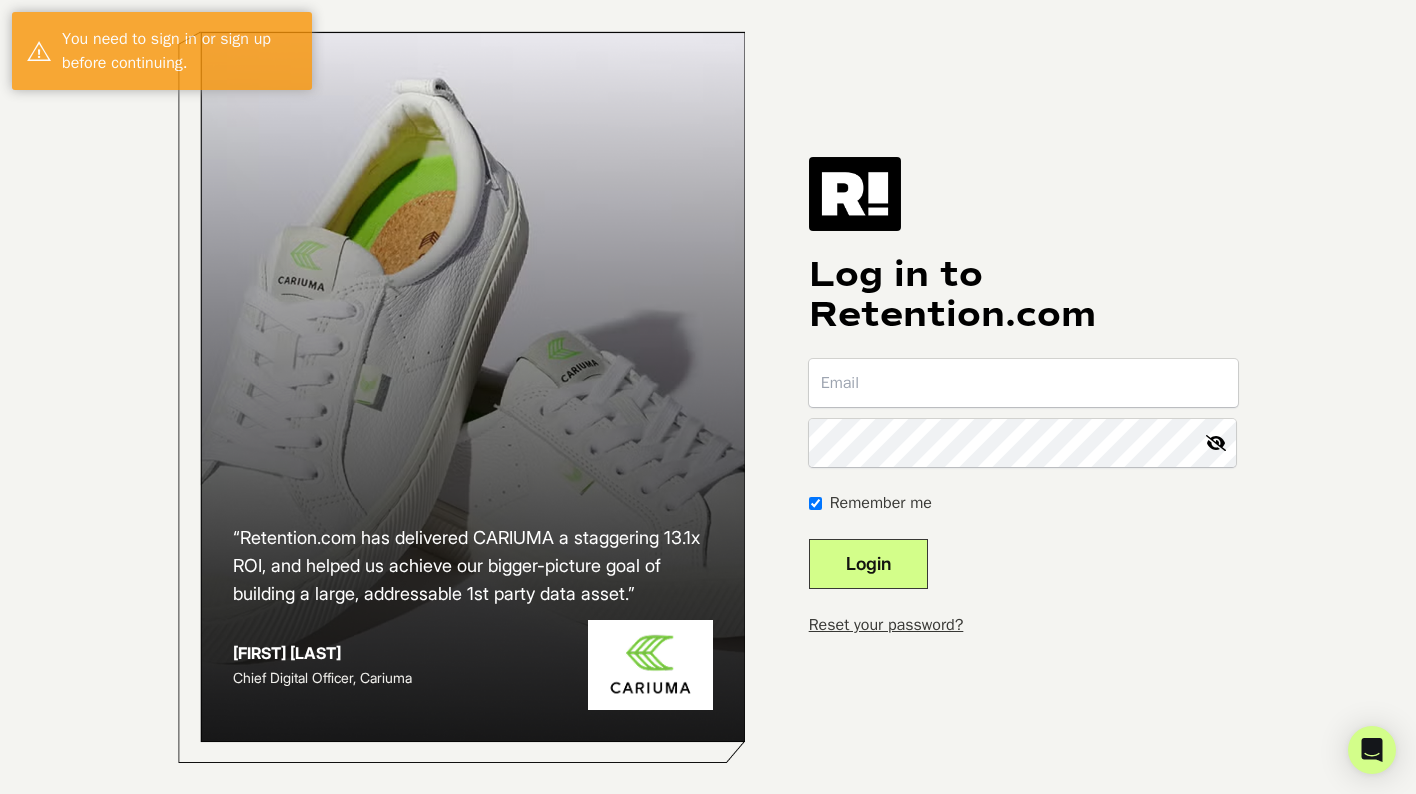 type on "[USERNAME]@[example.com]" 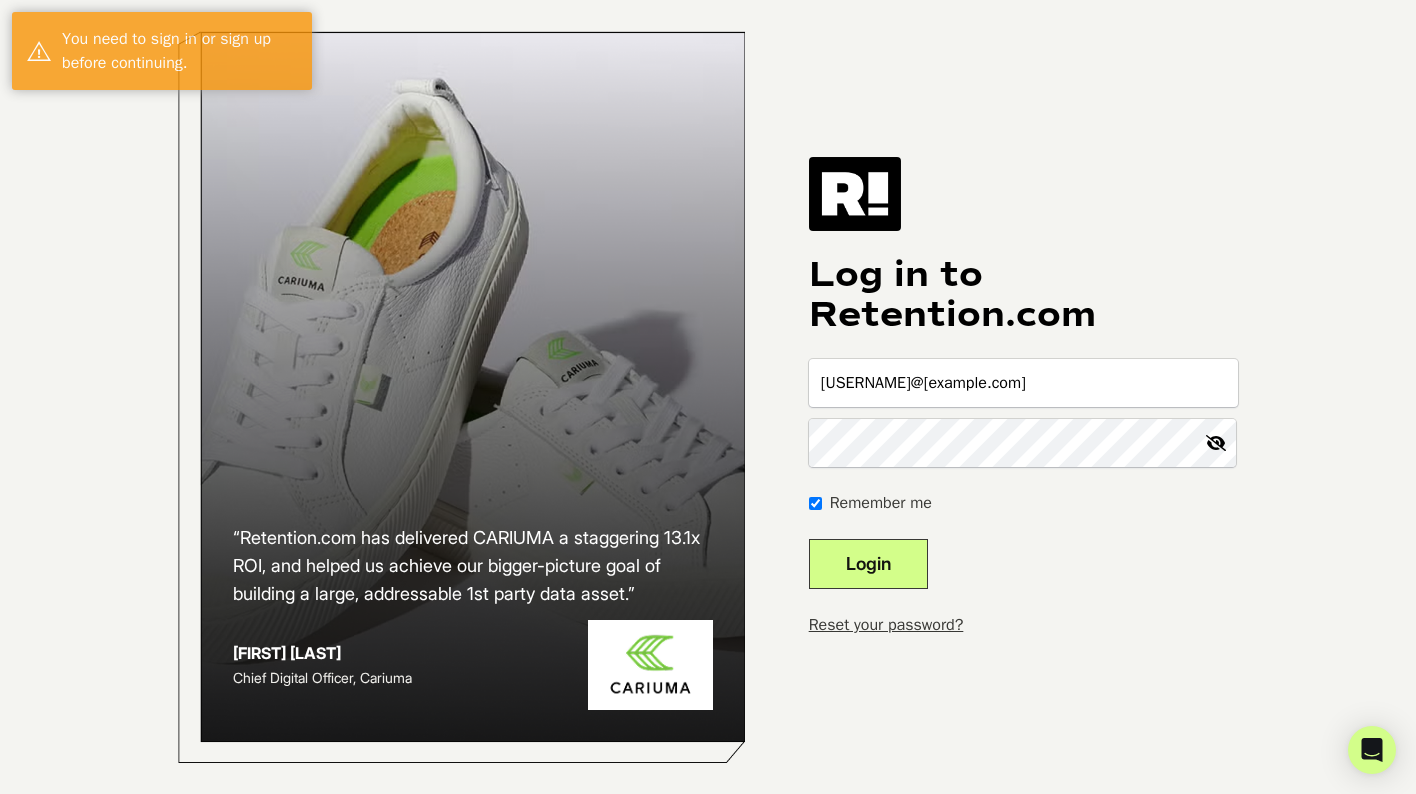 click on "Login" at bounding box center [868, 564] 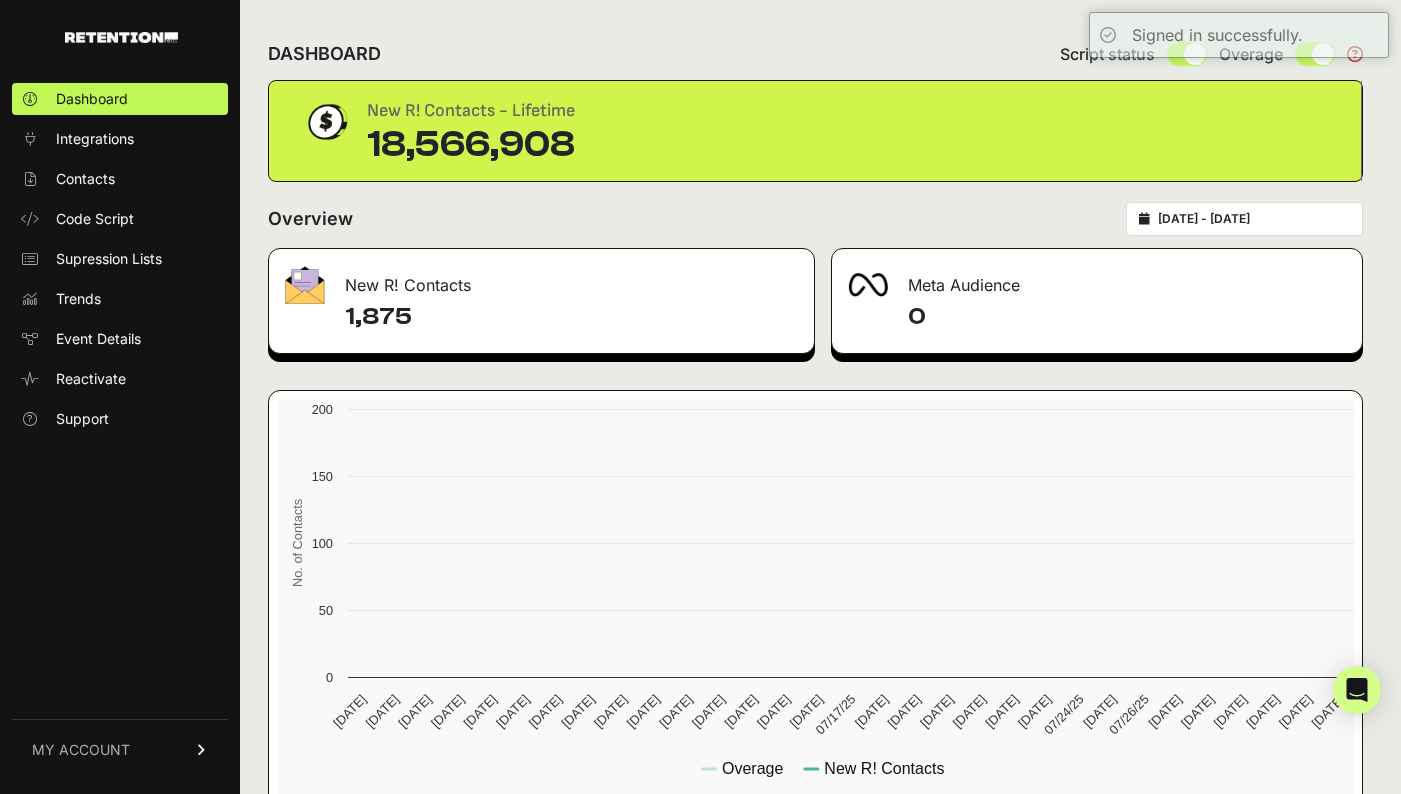 scroll, scrollTop: 0, scrollLeft: 0, axis: both 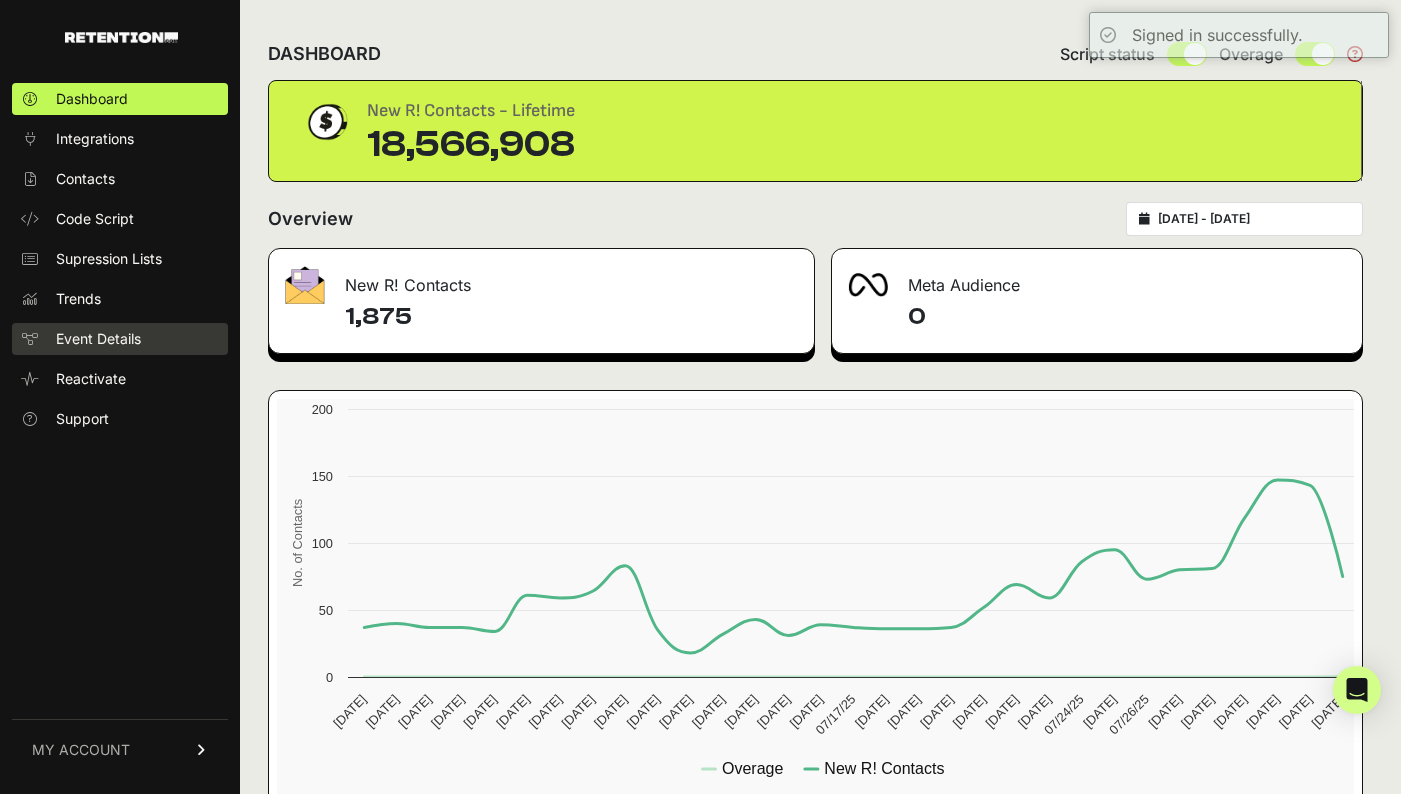click on "Event Details" at bounding box center [98, 339] 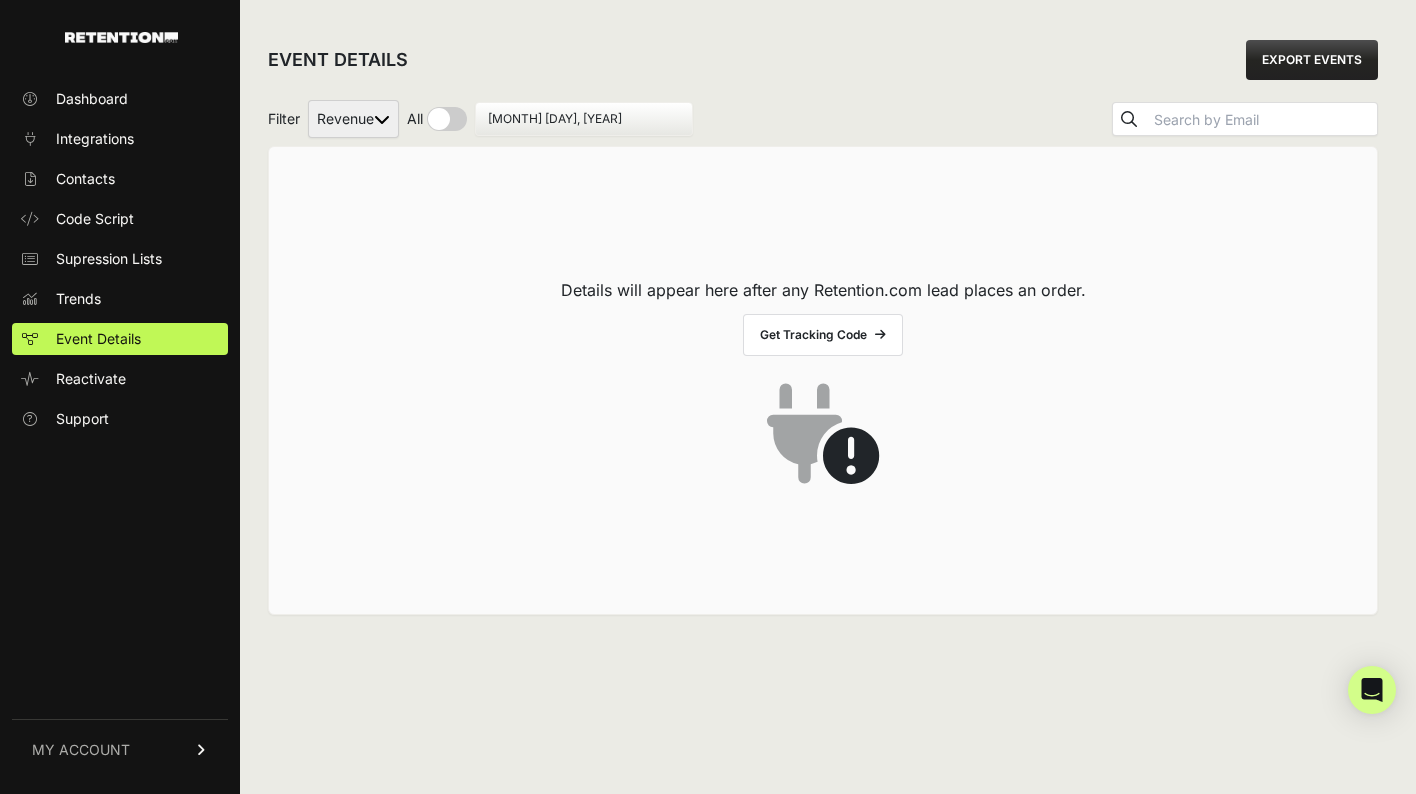 scroll, scrollTop: 0, scrollLeft: 0, axis: both 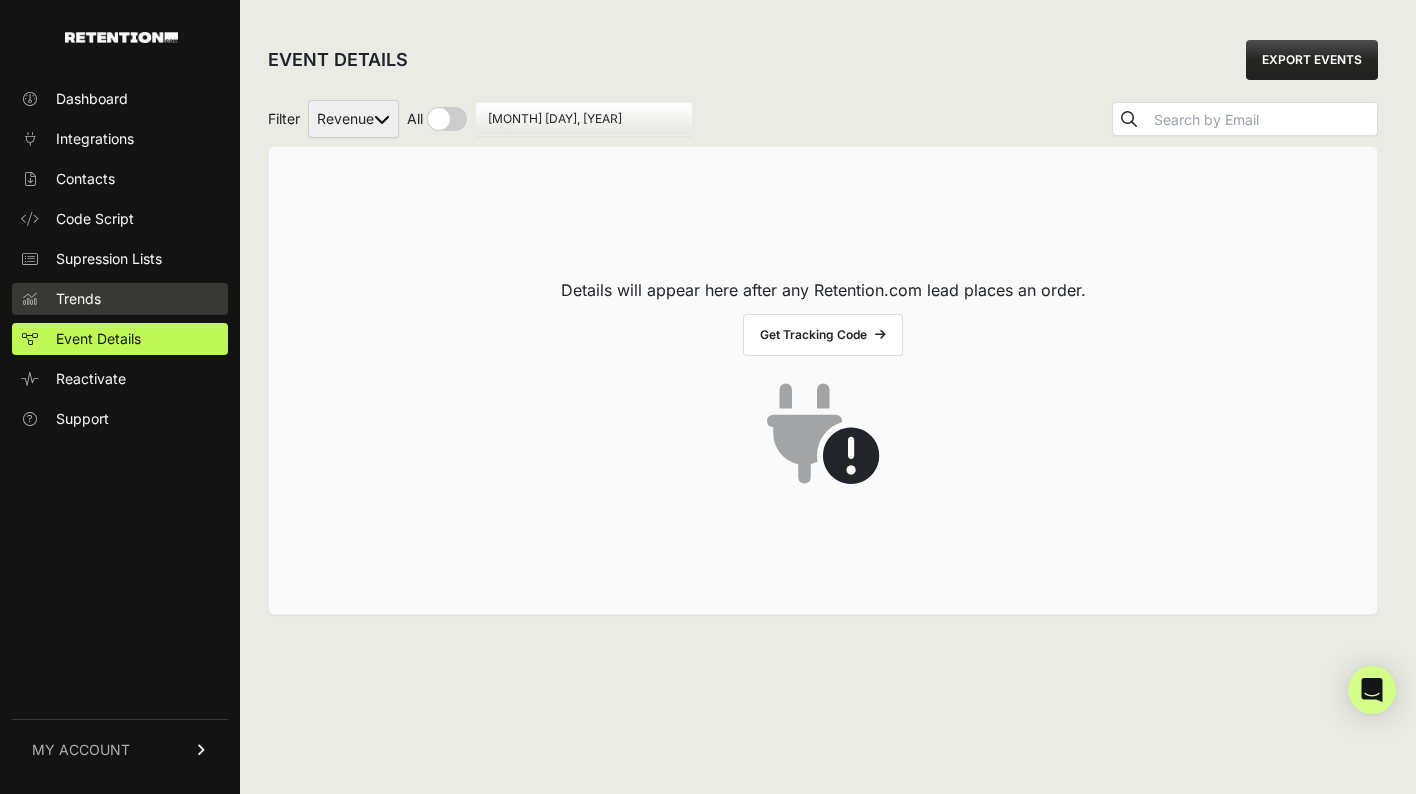 click on "Trends" at bounding box center (120, 299) 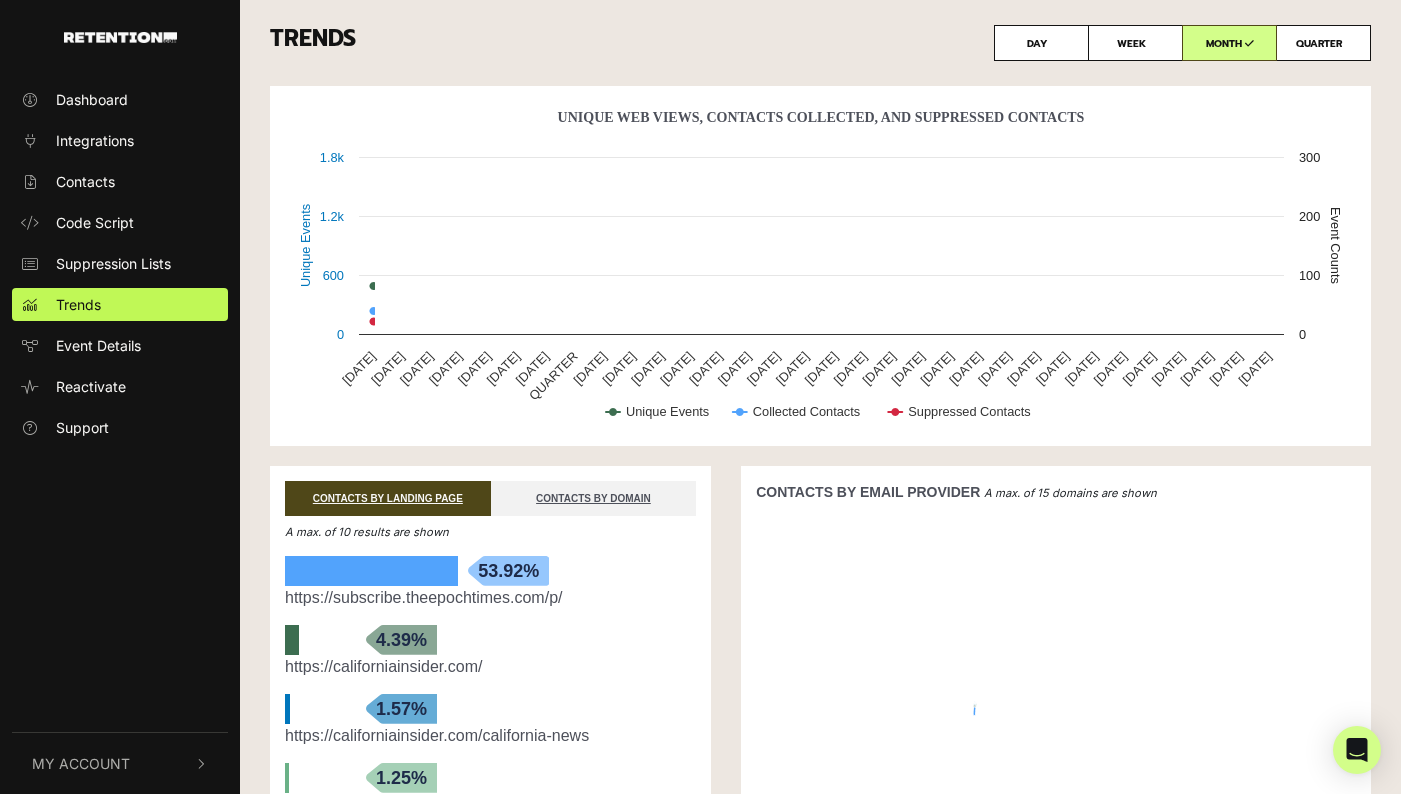 scroll, scrollTop: 0, scrollLeft: 0, axis: both 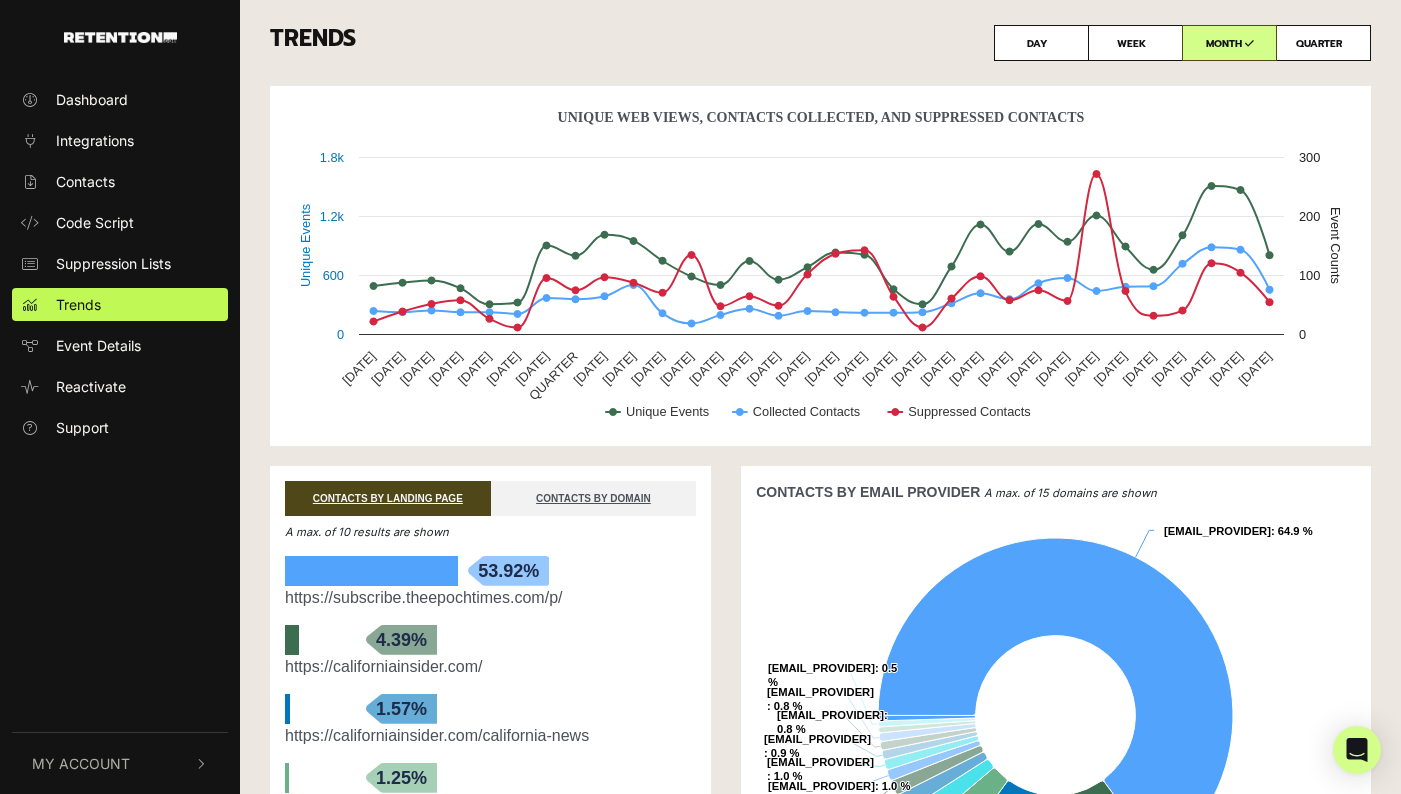 click on "Contacts" at bounding box center [85, 181] 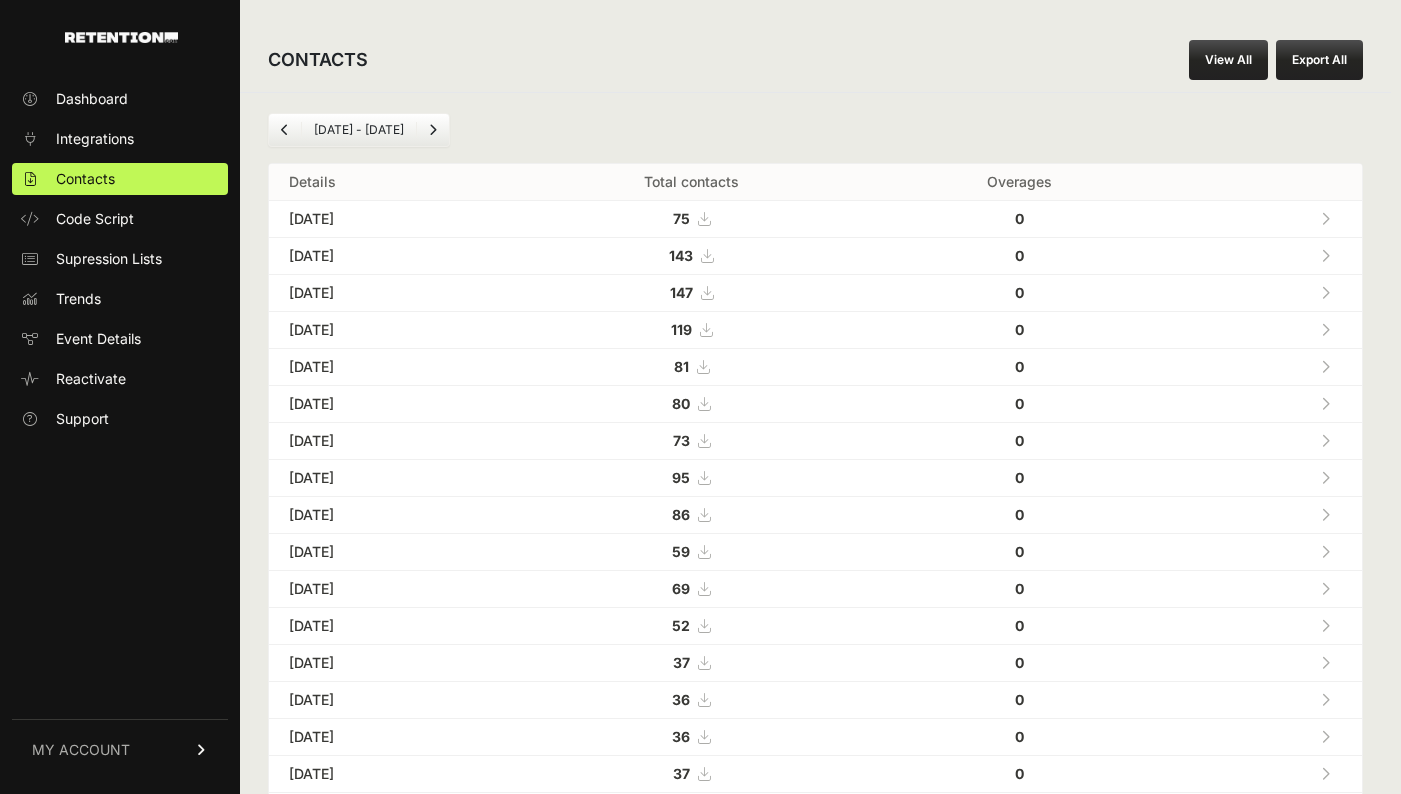 scroll, scrollTop: 0, scrollLeft: 0, axis: both 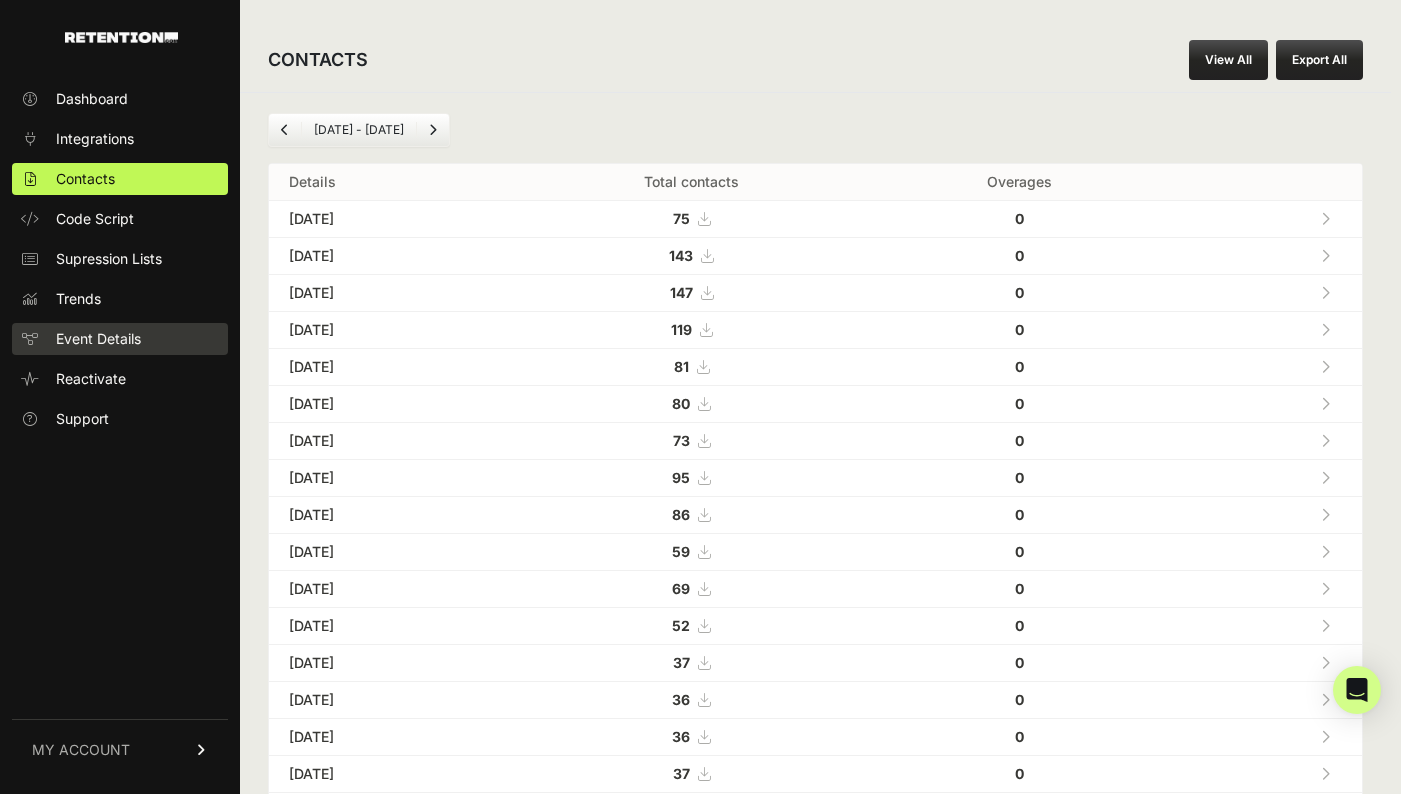 click on "Event Details" at bounding box center [98, 339] 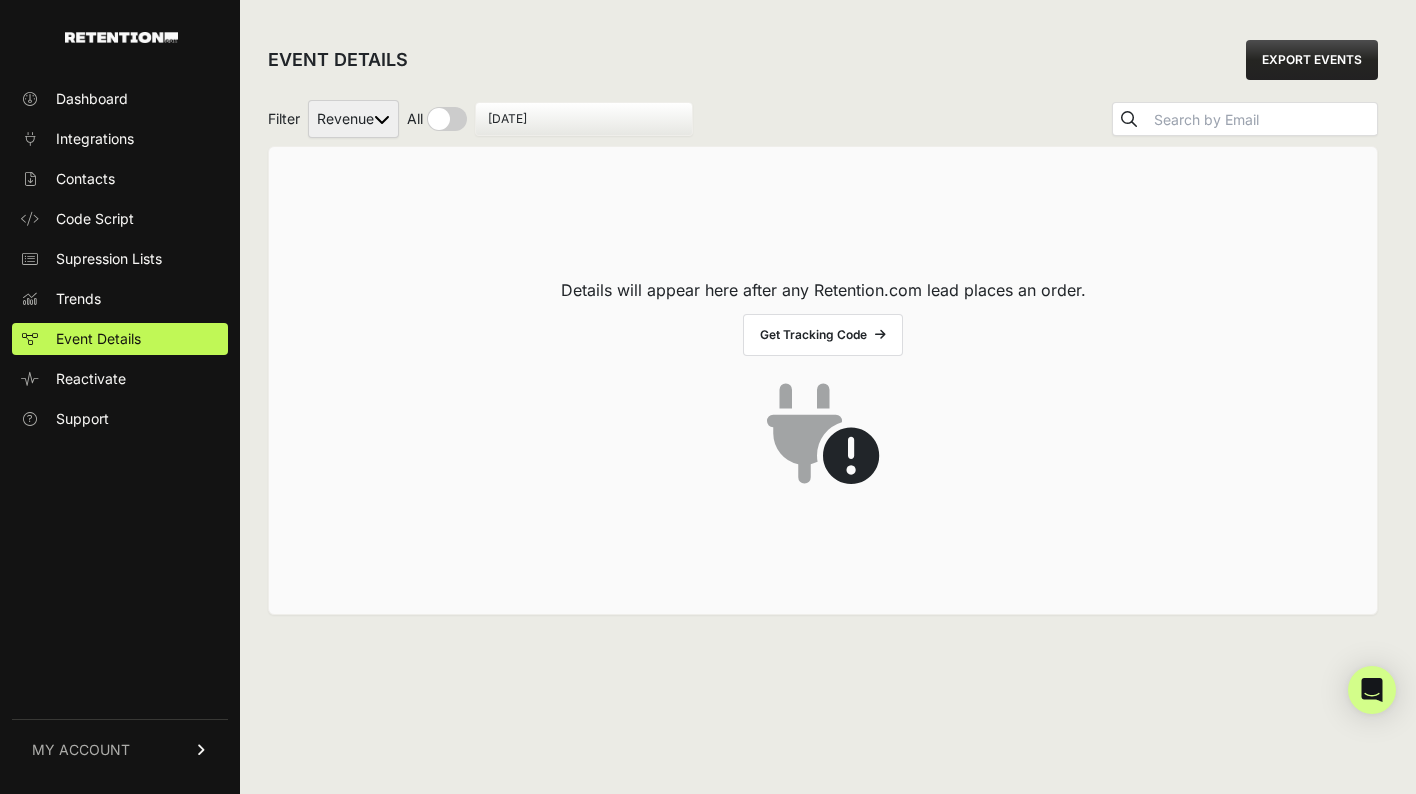 scroll, scrollTop: 0, scrollLeft: 0, axis: both 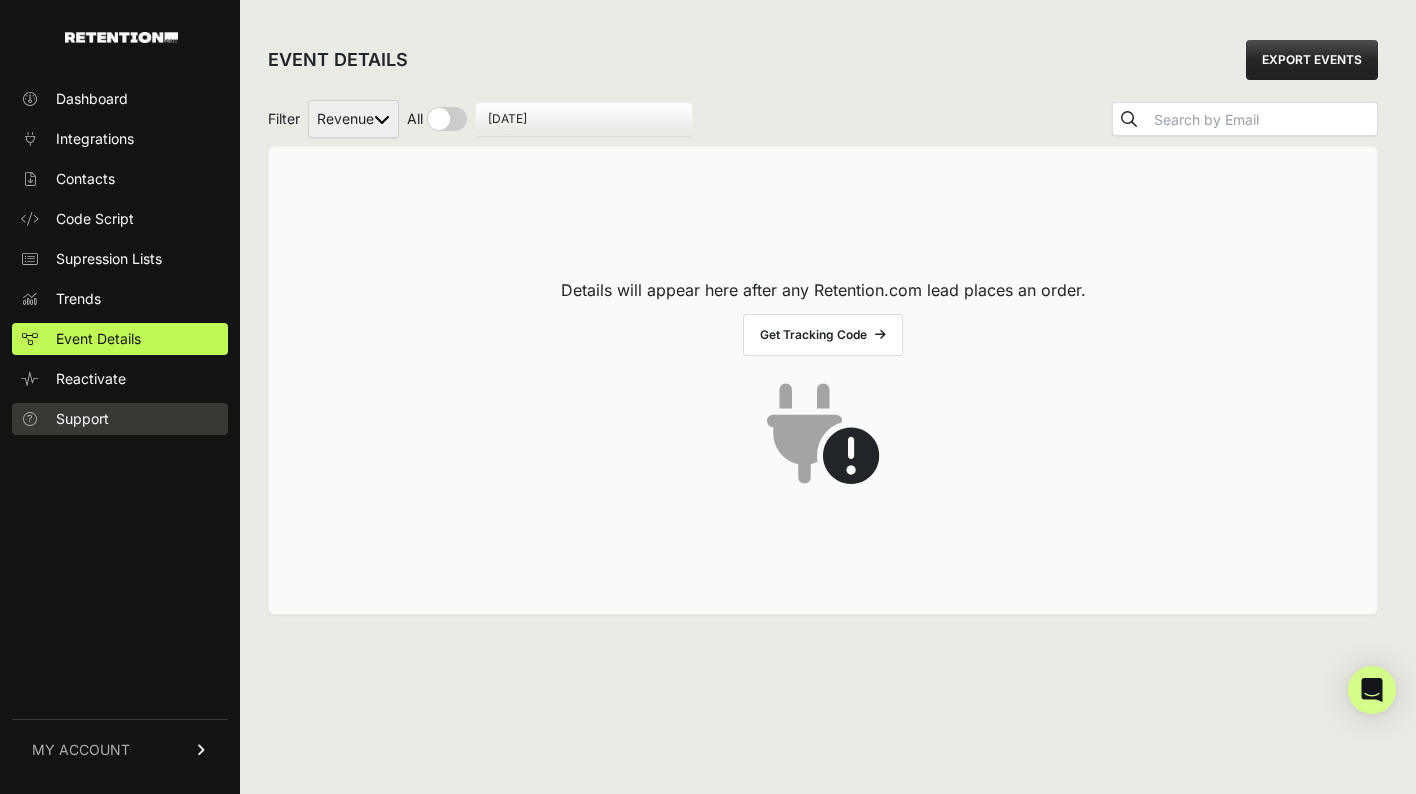 click on "Support" at bounding box center [82, 419] 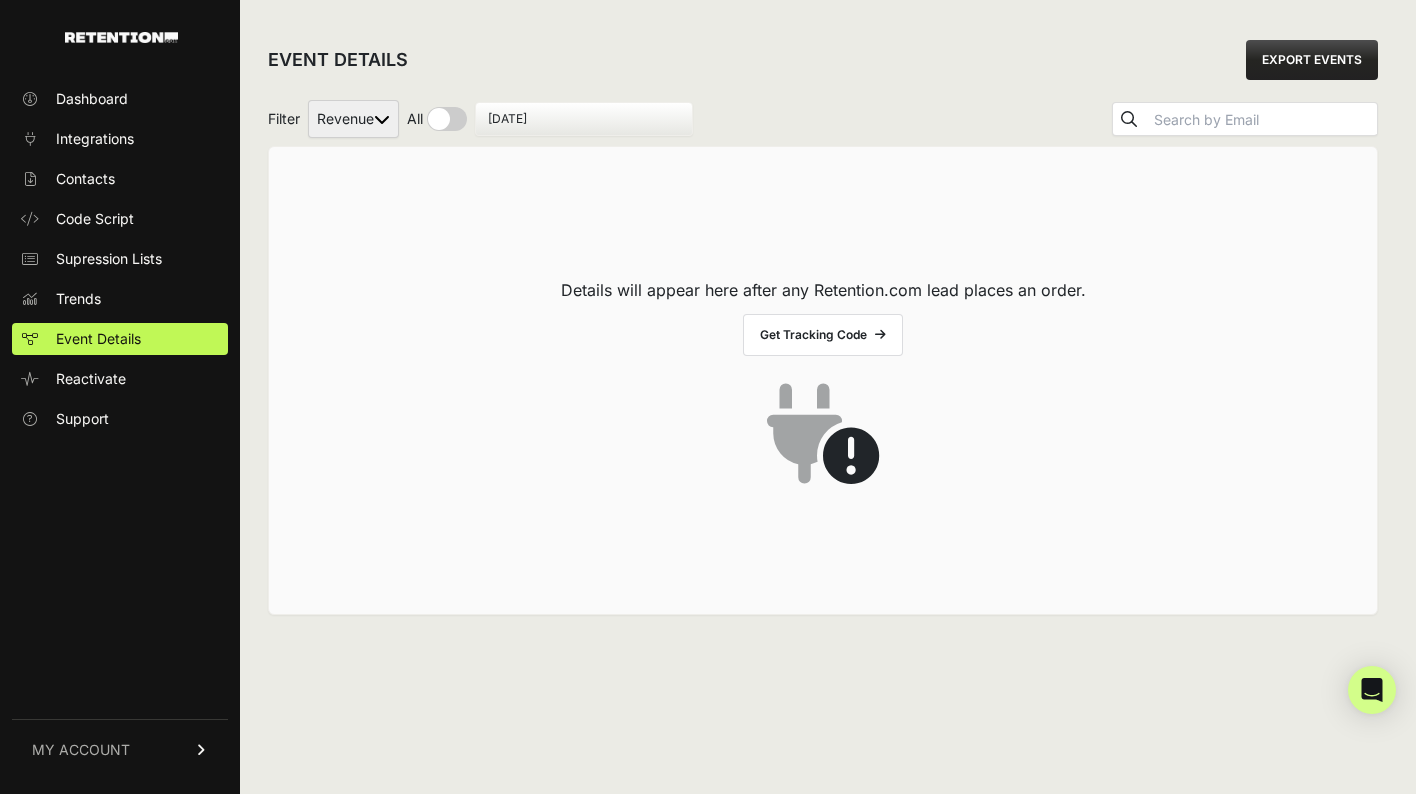 click on "MY ACCOUNT" at bounding box center [81, 750] 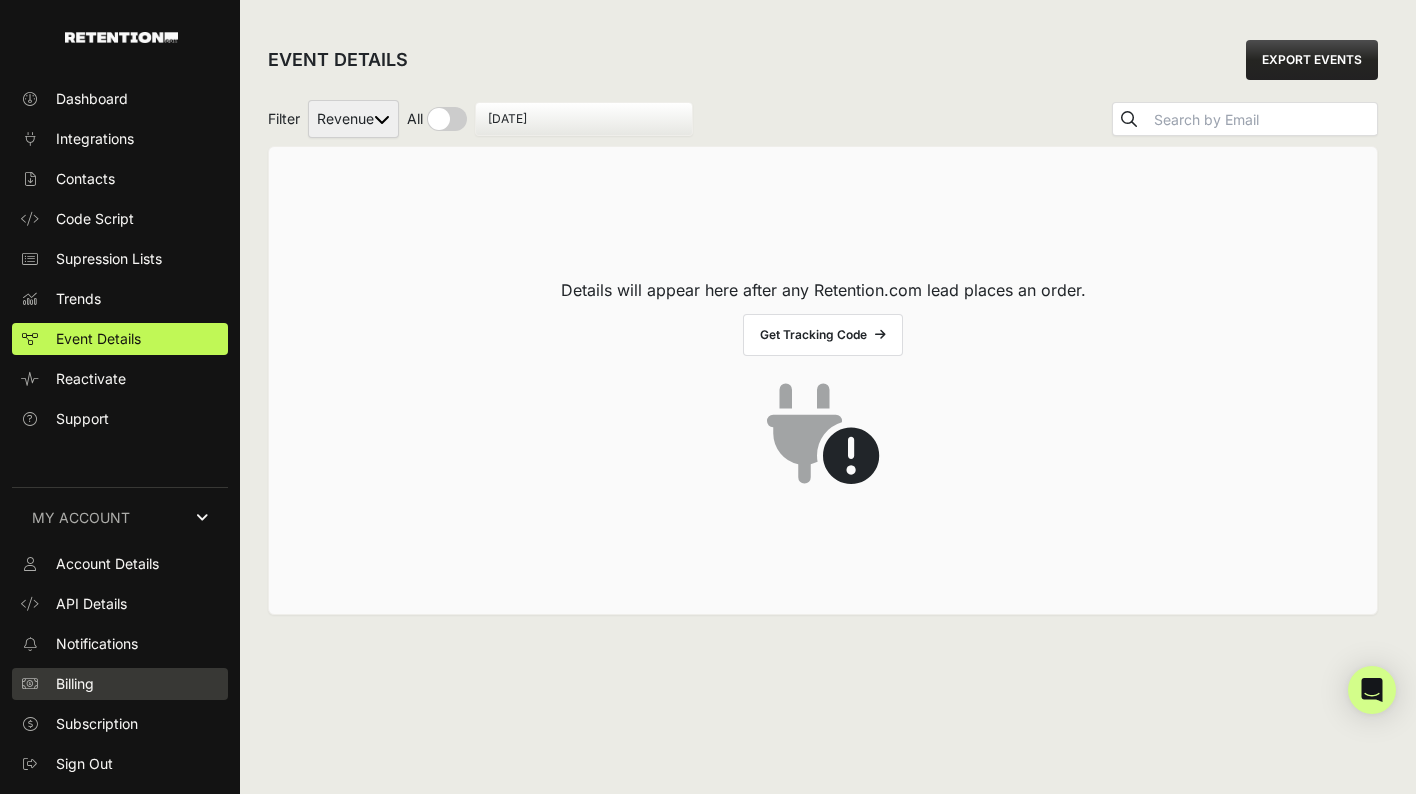 click on "Billing" at bounding box center [75, 684] 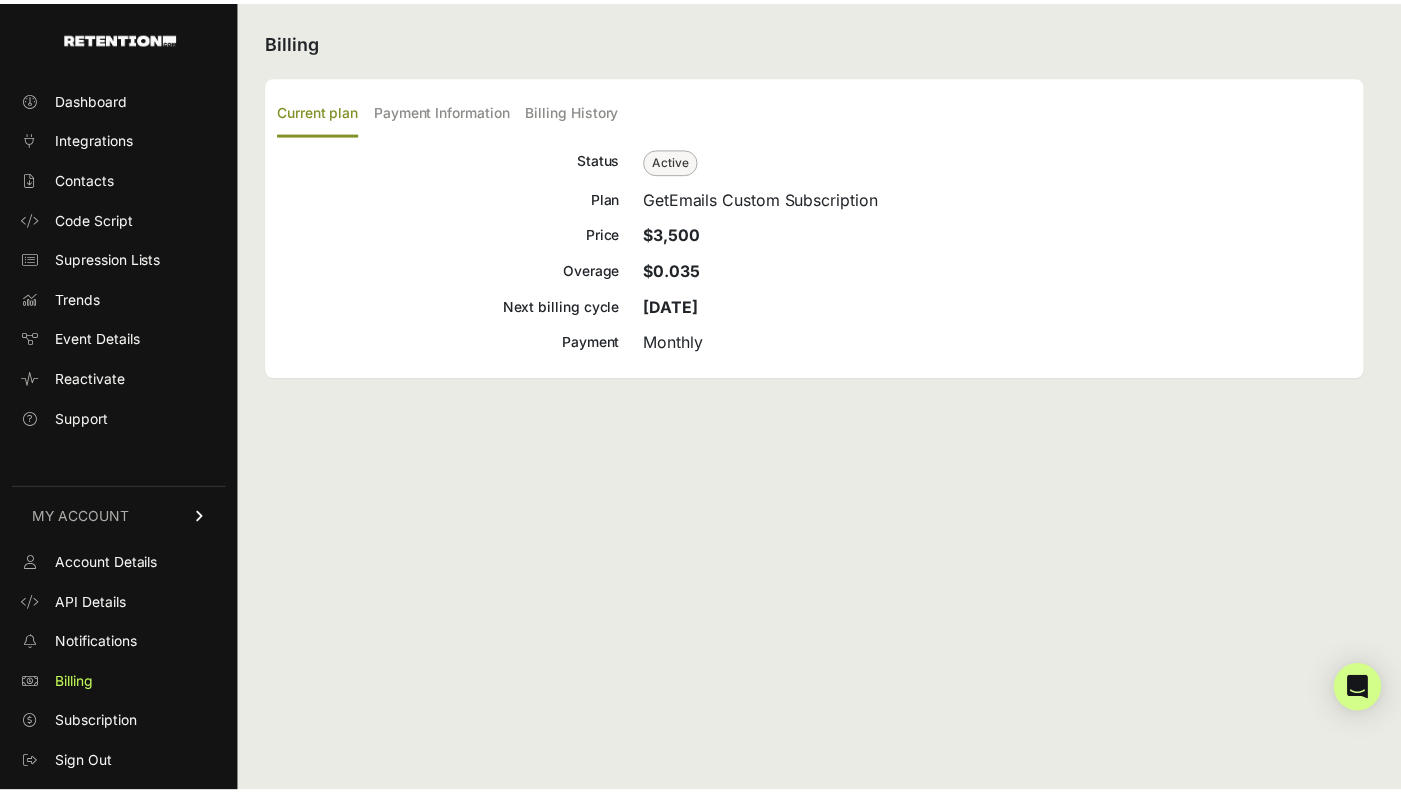 scroll, scrollTop: 0, scrollLeft: 0, axis: both 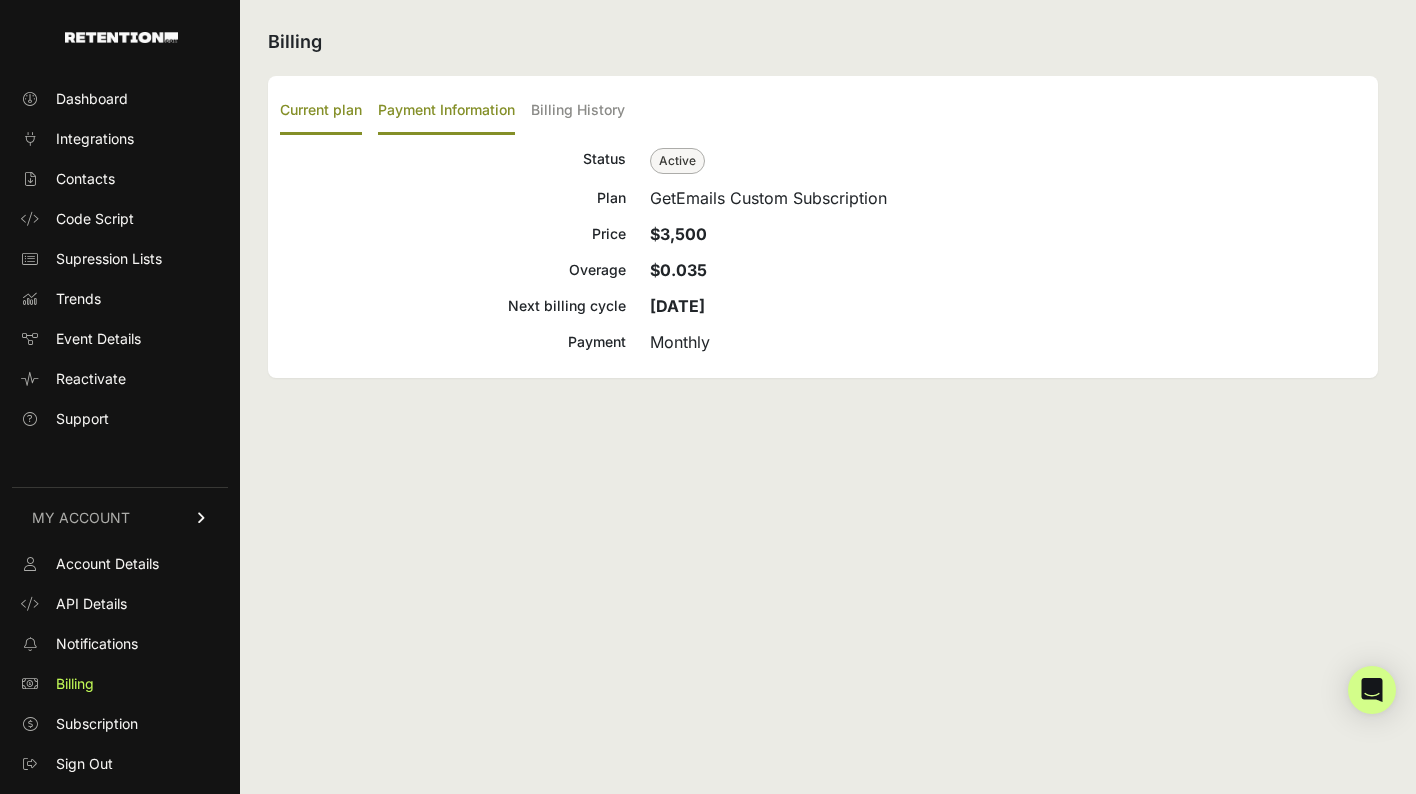 click on "Payment Information" at bounding box center (446, 111) 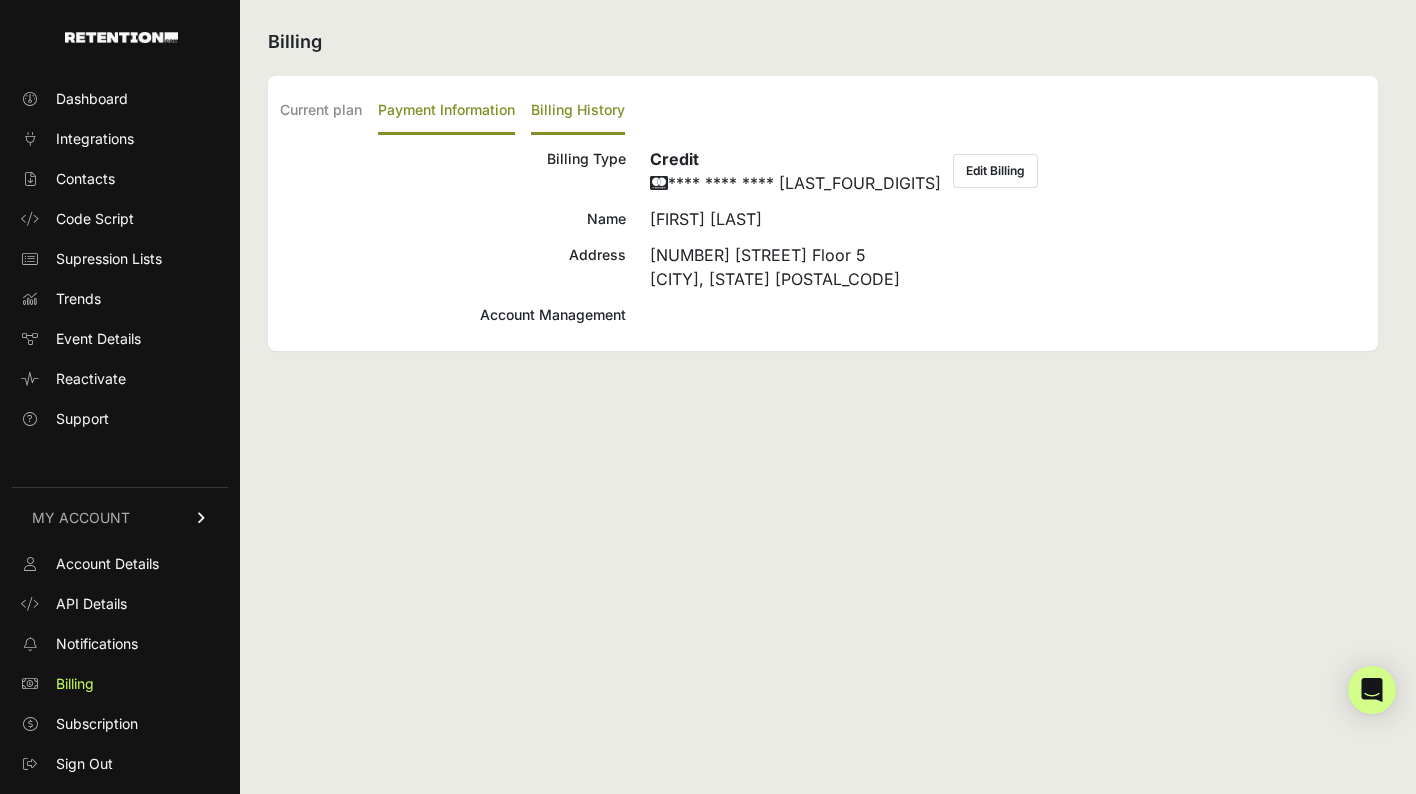 click on "Billing History" at bounding box center (578, 111) 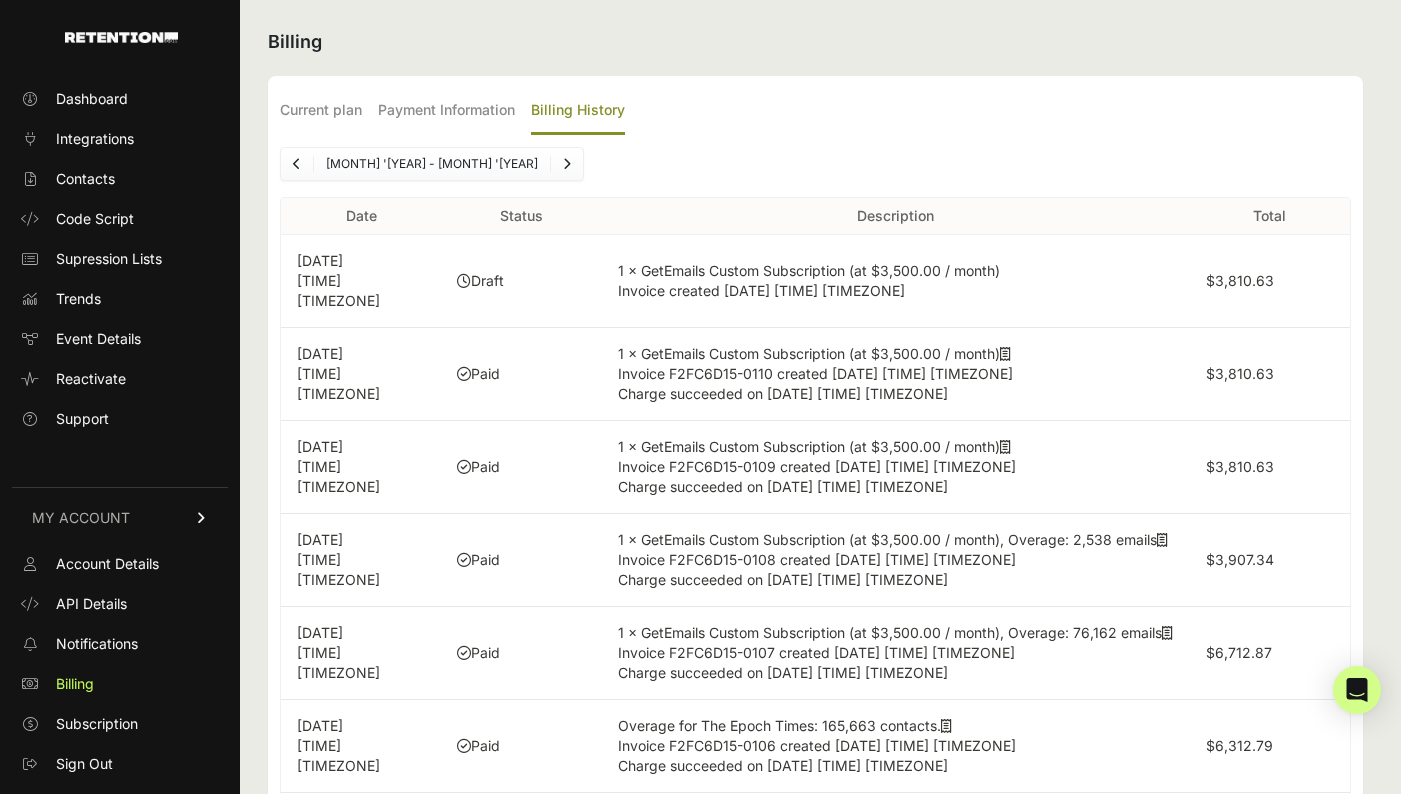click at bounding box center [1005, 354] 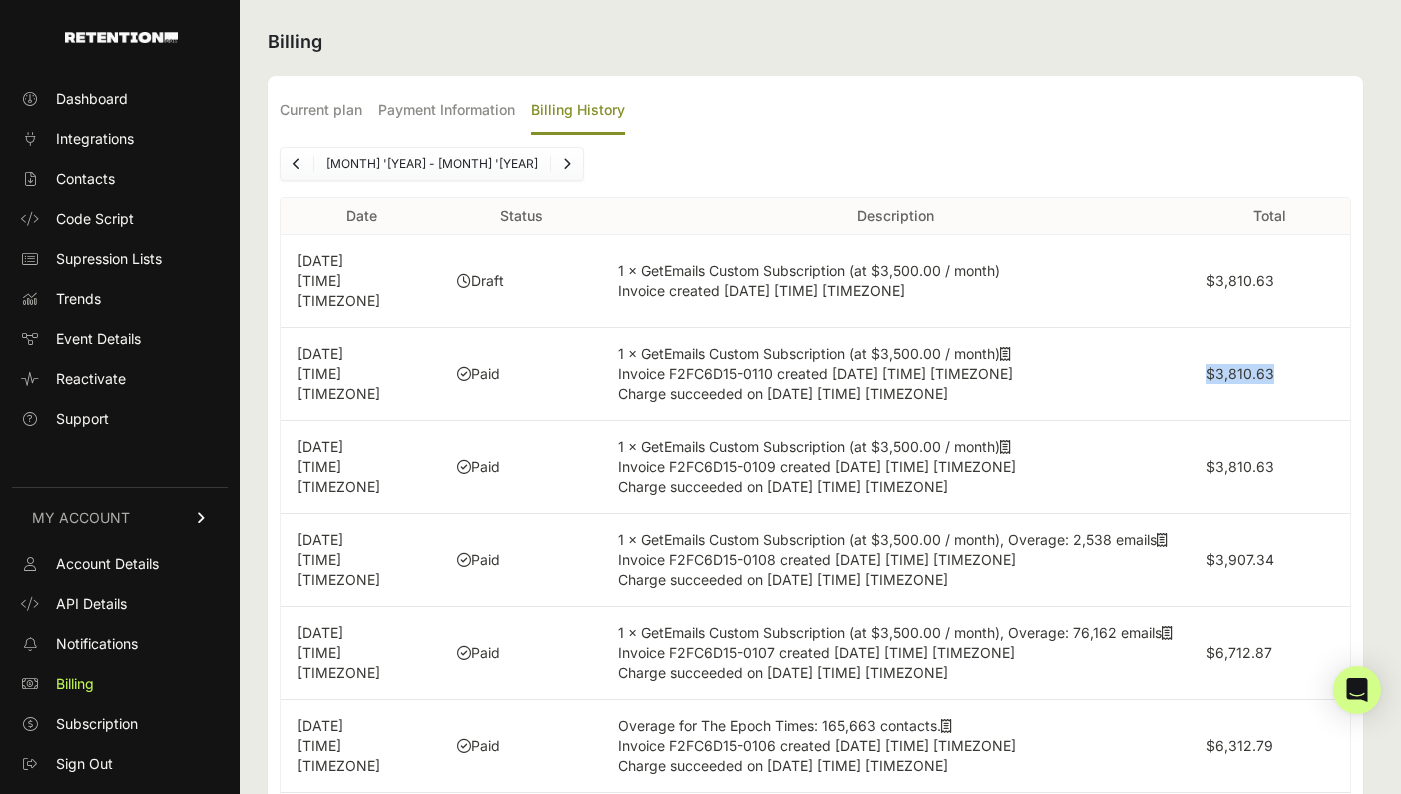 drag, startPoint x: 1284, startPoint y: 353, endPoint x: 1210, endPoint y: 359, distance: 74.24284 